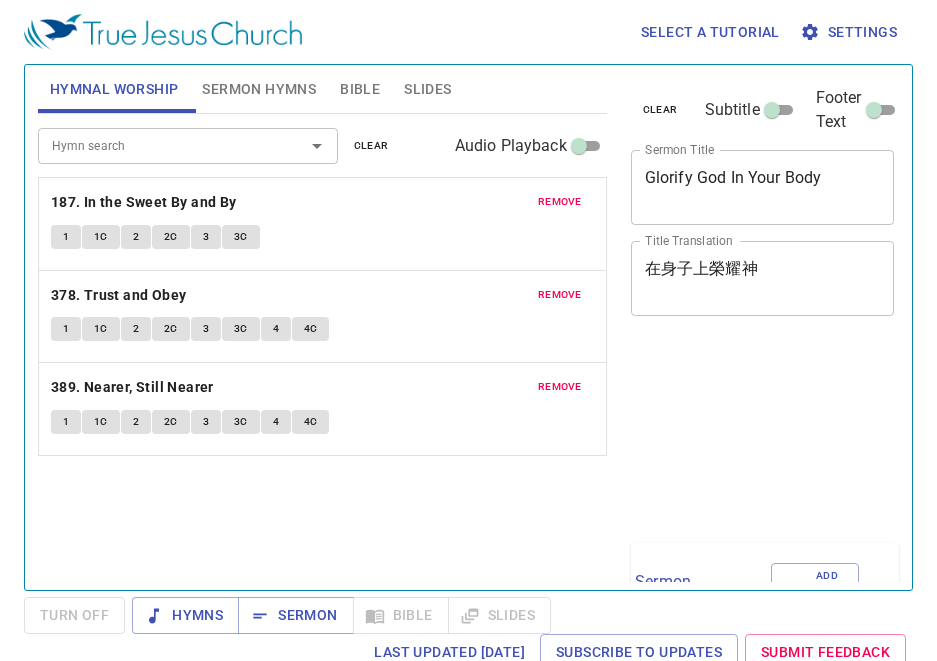 scroll, scrollTop: 0, scrollLeft: 0, axis: both 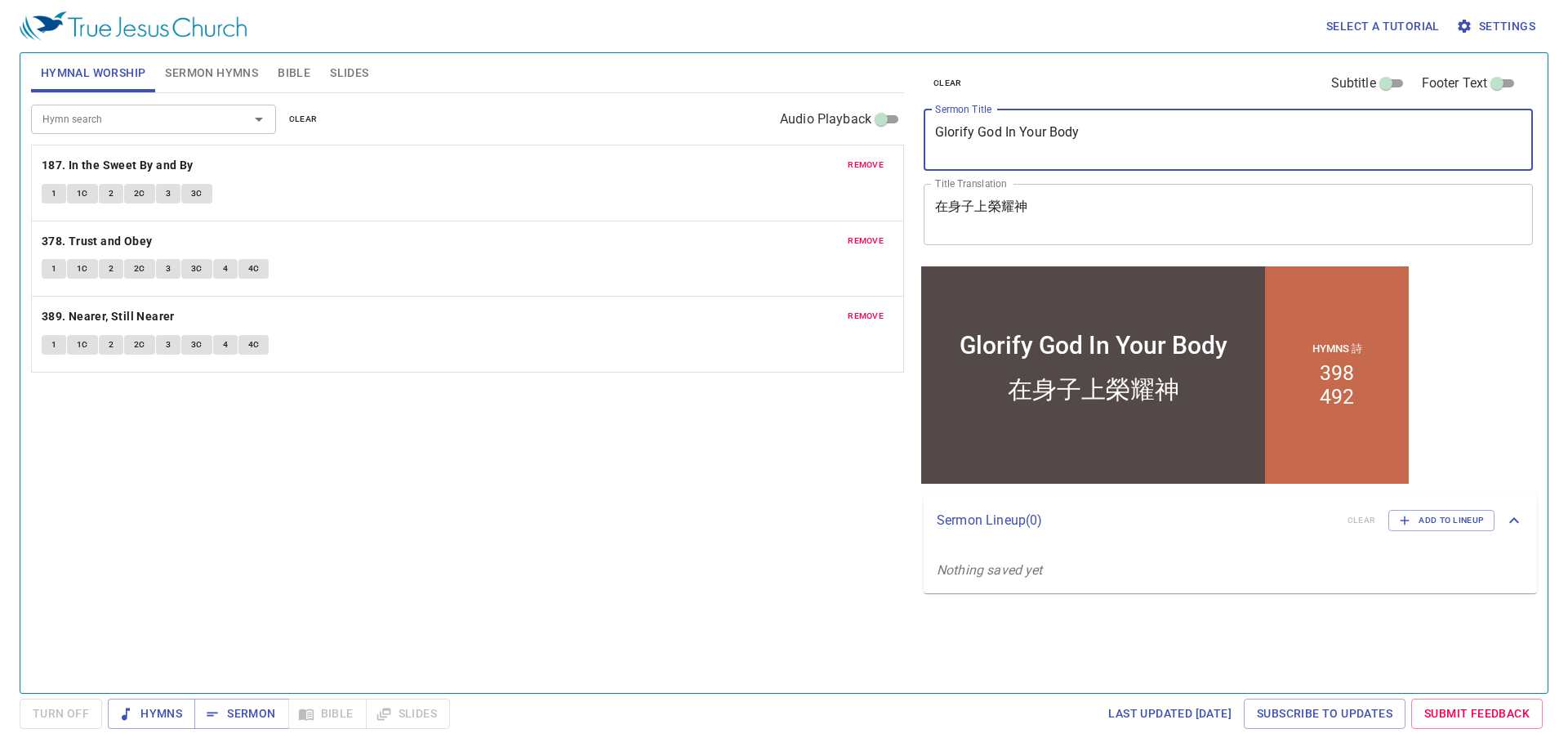 drag, startPoint x: 1120, startPoint y: 136, endPoint x: 792, endPoint y: 97, distance: 330.3105 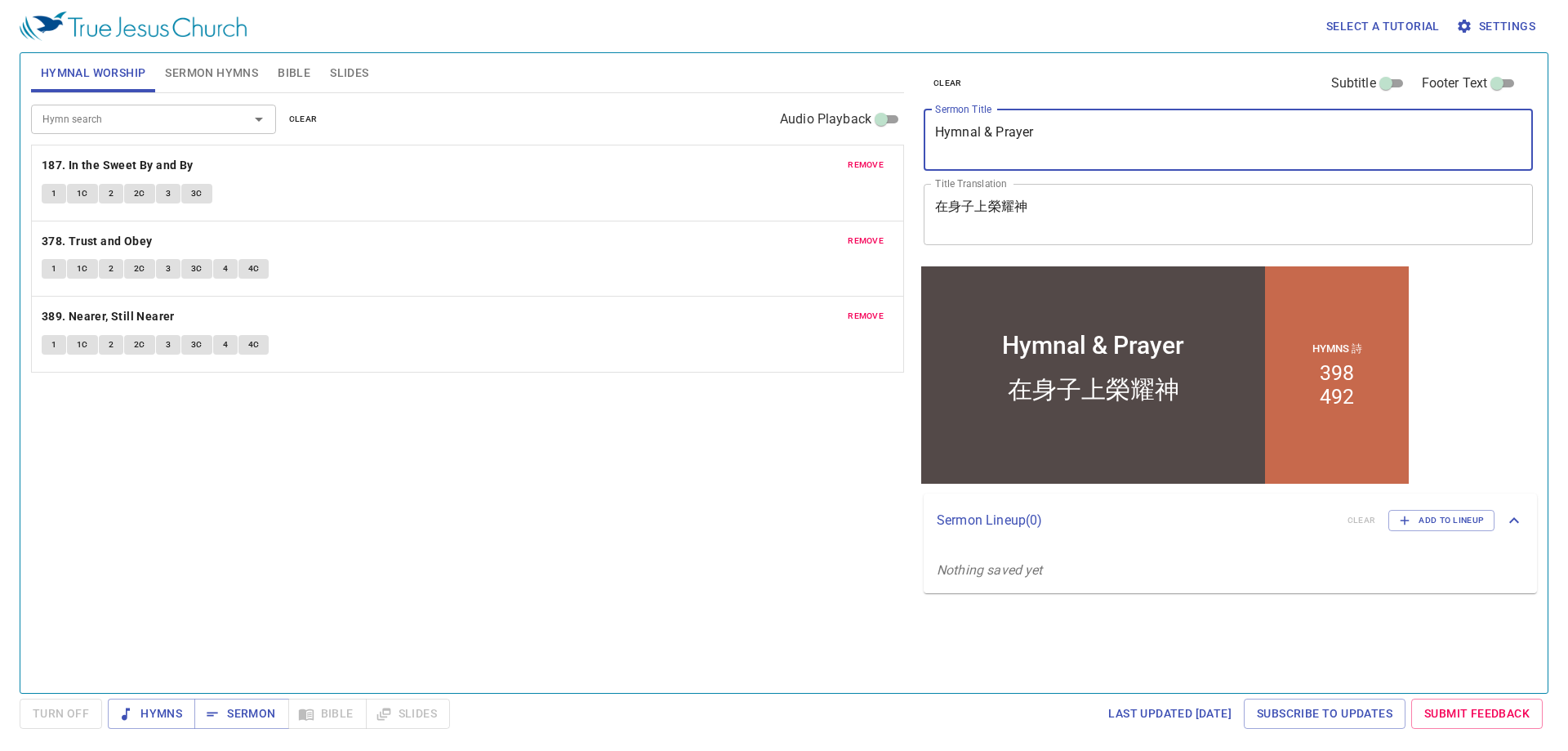 type on "Hymnal & Prayer" 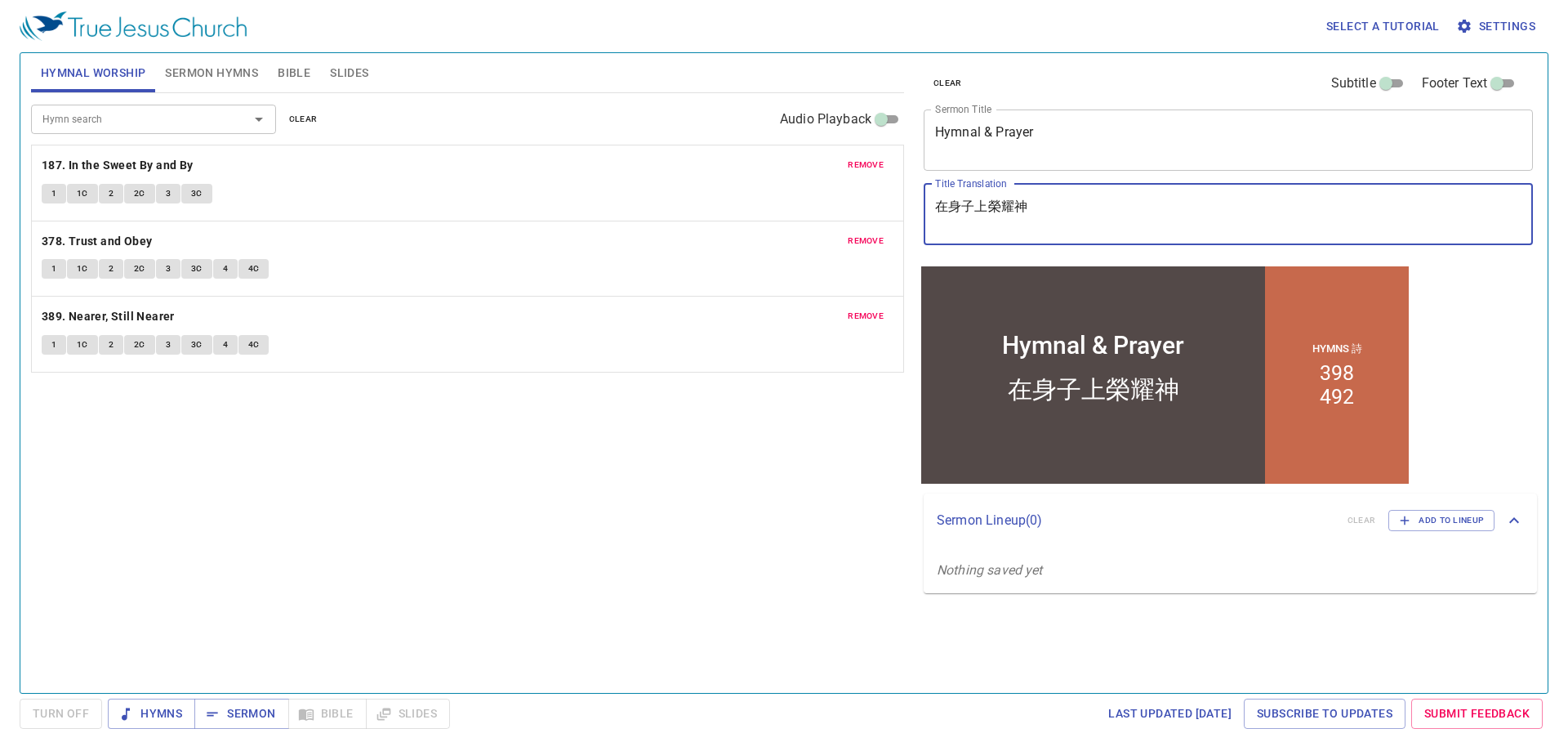 drag, startPoint x: 1043, startPoint y: 218, endPoint x: 845, endPoint y: 212, distance: 198.09089 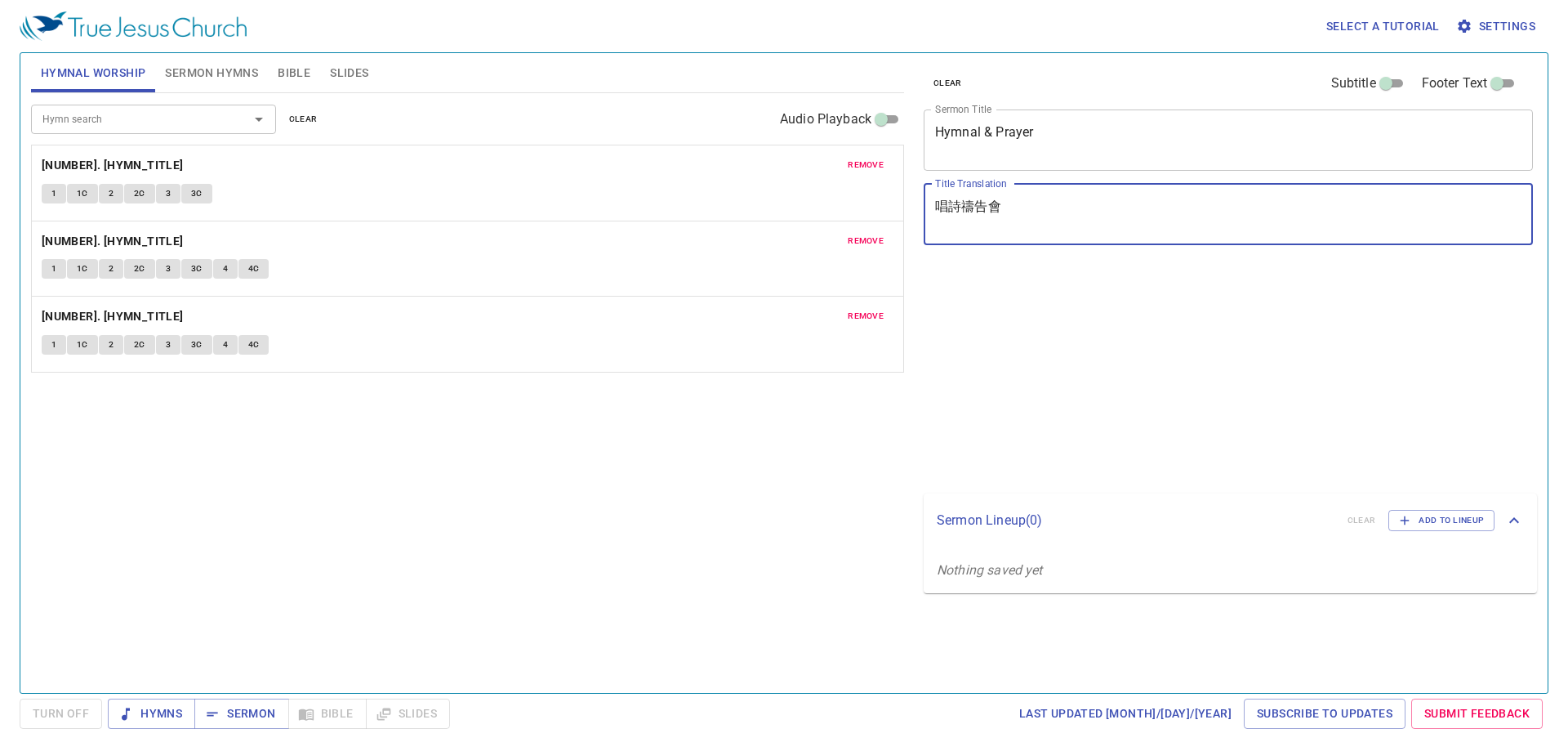 scroll, scrollTop: 0, scrollLeft: 0, axis: both 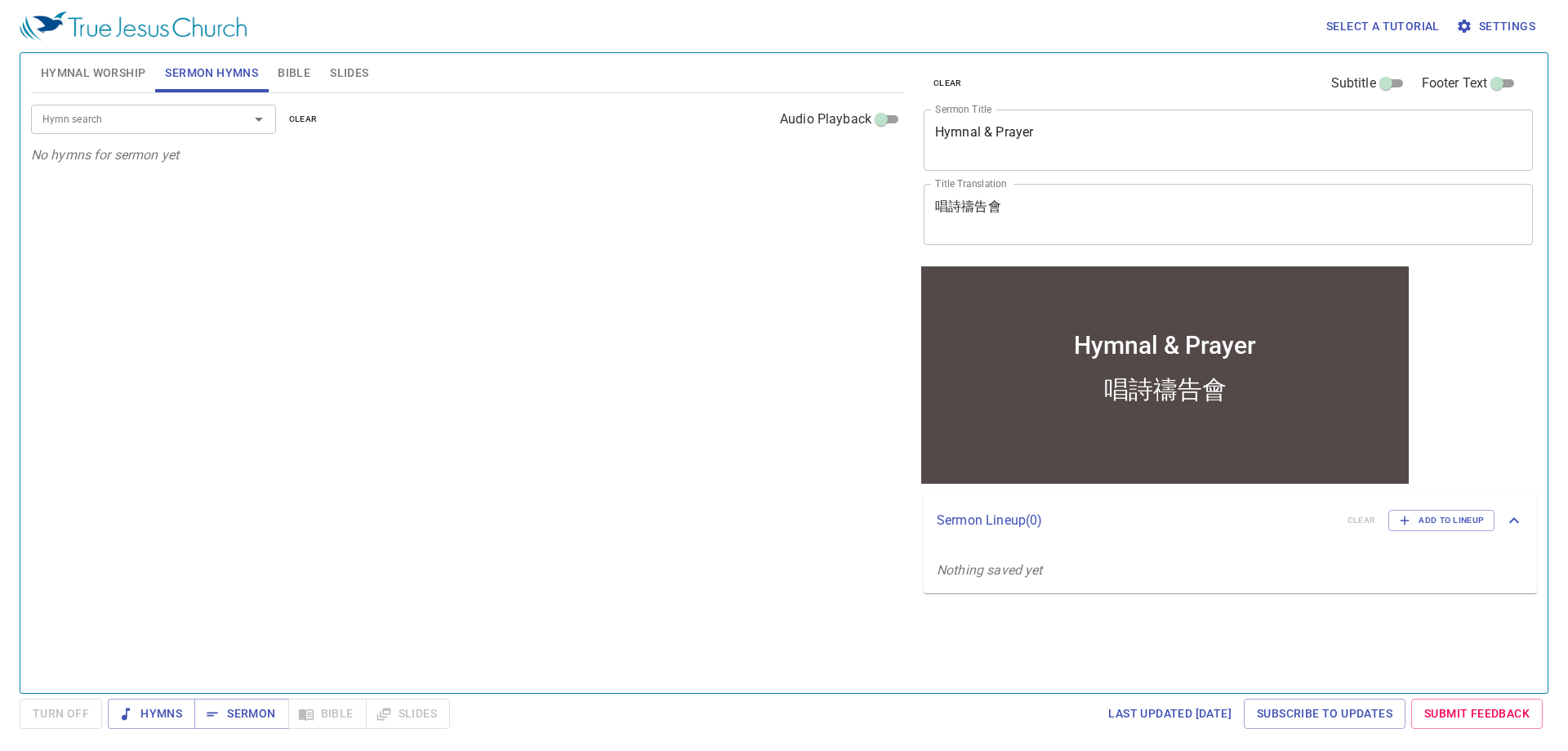 click on "Hymnal Worship" at bounding box center [93, 73] 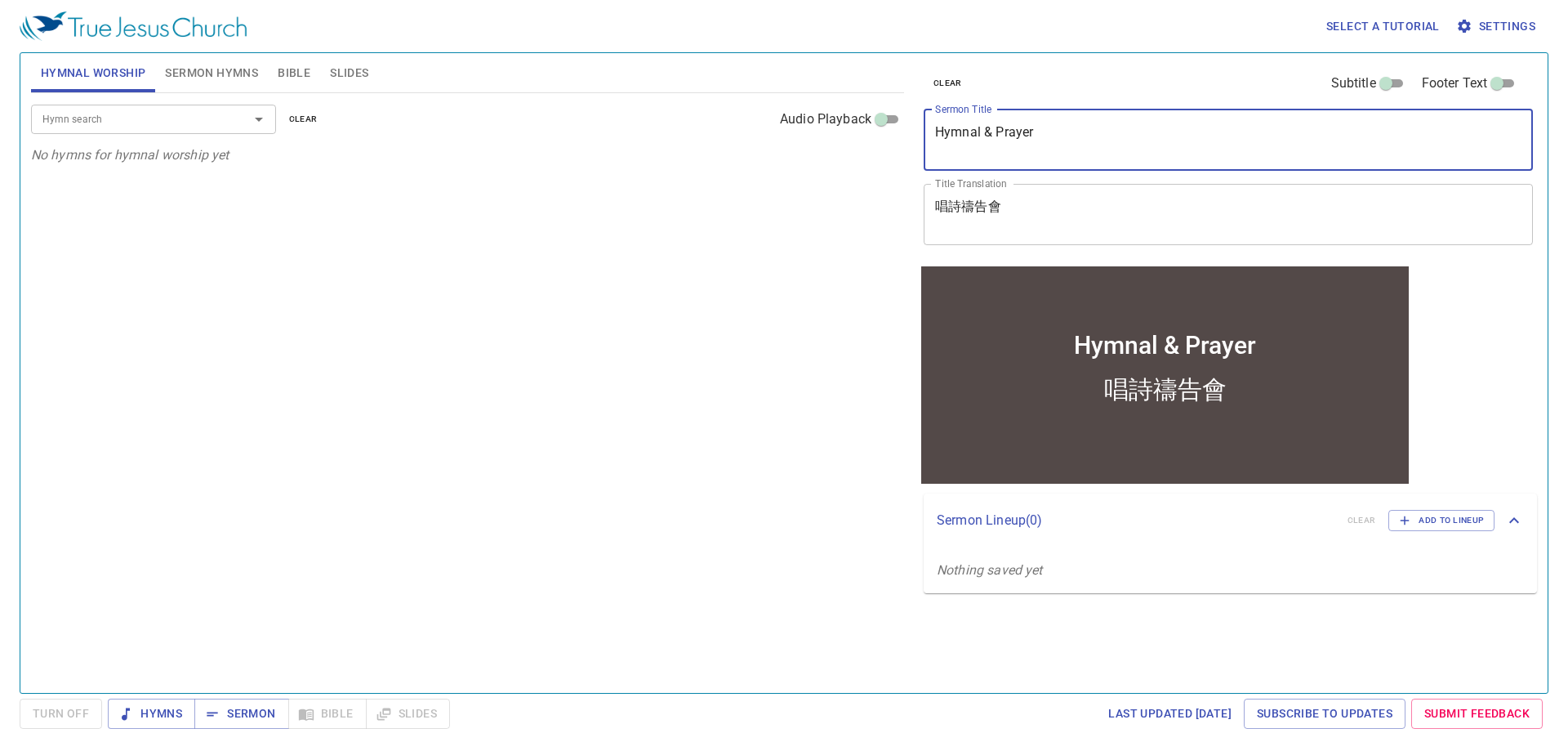 drag, startPoint x: 1143, startPoint y: 134, endPoint x: 621, endPoint y: 126, distance: 522.0613 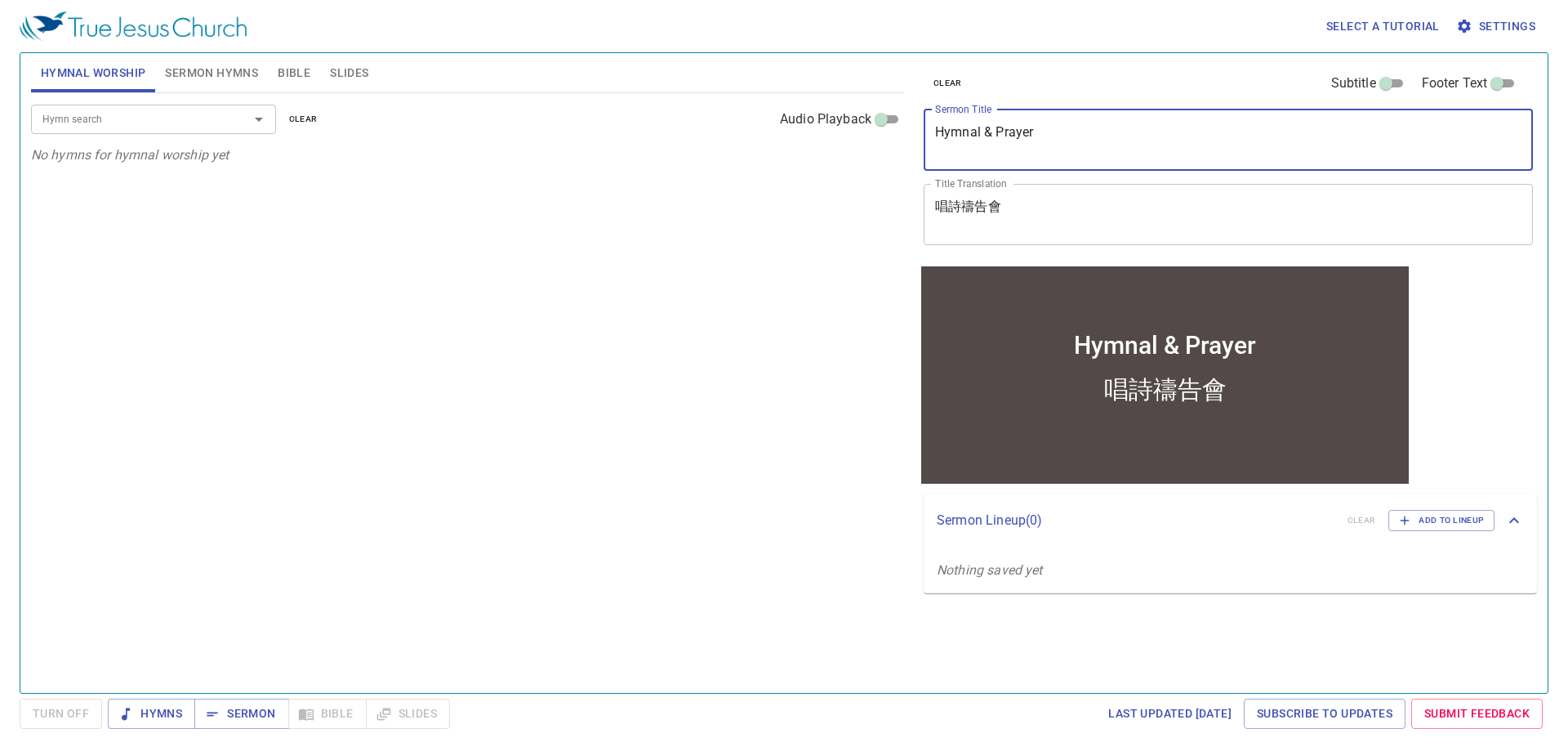 click on "Hymnal Worship Sermon Hymns Bible Slides Hymn search Hymn search   clear Audio Playback No hymns for hymnal worship yet Hymn search Hymn search   clear Audio Playback No hymns for sermon yet Genesis 1 Bible Reference (Ctrl + /) Bible Reference (Ctrl + /)   Verse History   Previous  (←, ↑)     Next  (→, ↓) Show 1 verse Show 2 verses Show 3 verses Show 4 verses Show 5 verses 1 In the beginning God created the heavens and the earth.   ﻿起初，　神創造天地。 2 The earth was without form, and void; and darkness was on the face of the deep. And the Spirit of God was hovering over the face of the waters.   地是空虛混沌，淵面黑暗；　神的靈運行在水面上。 3 Then God said, "Let there be light"; and there was light.   神說：要有光，就有了光。 4 And God saw the light, that it was good; and God divided the light from the darkness.   神看光是好的，就把光暗分開了。 5   神稱光為晝，稱暗為夜。有晚上，有早晨，這是頭一日。 6 7" at bounding box center (784, 366) 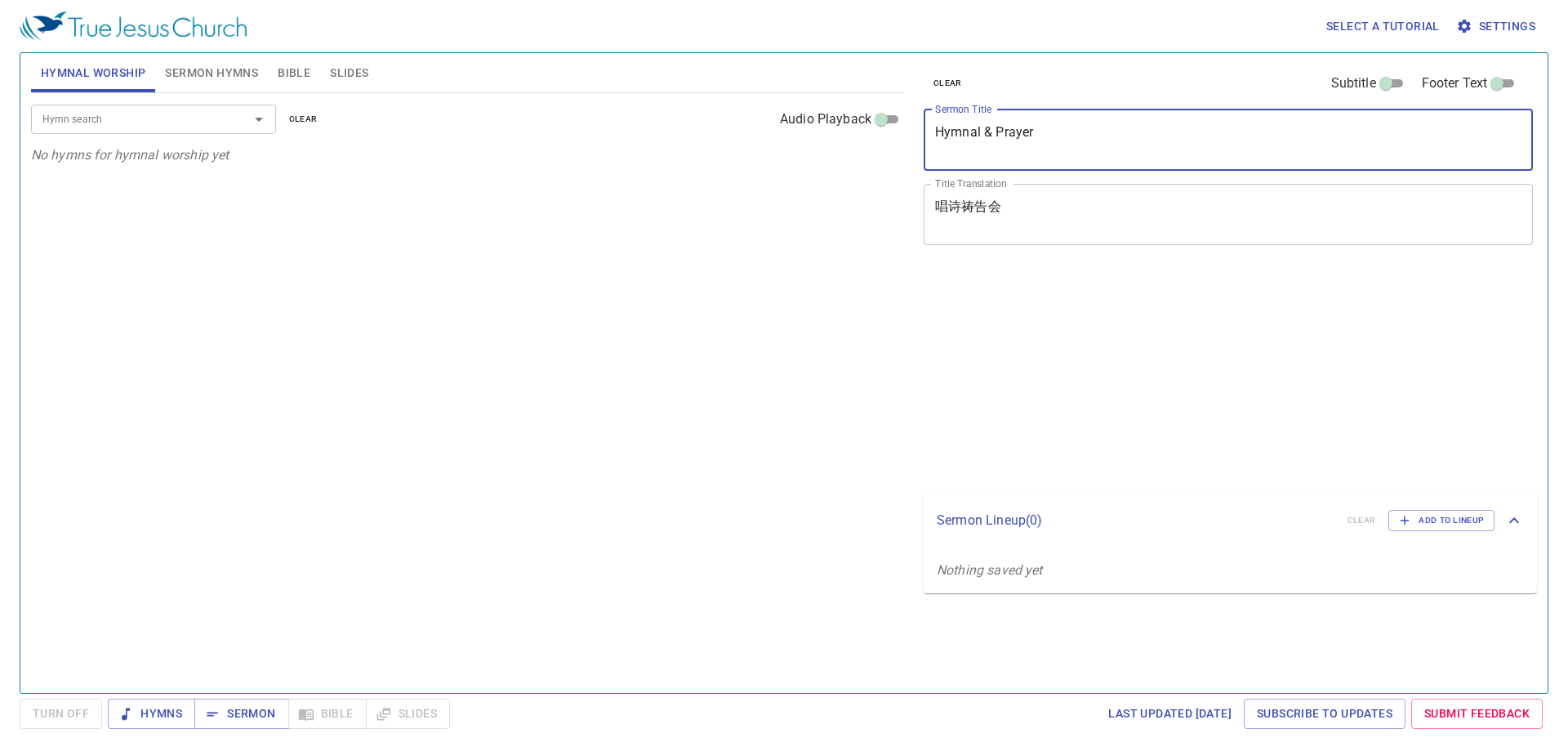 scroll, scrollTop: 0, scrollLeft: 0, axis: both 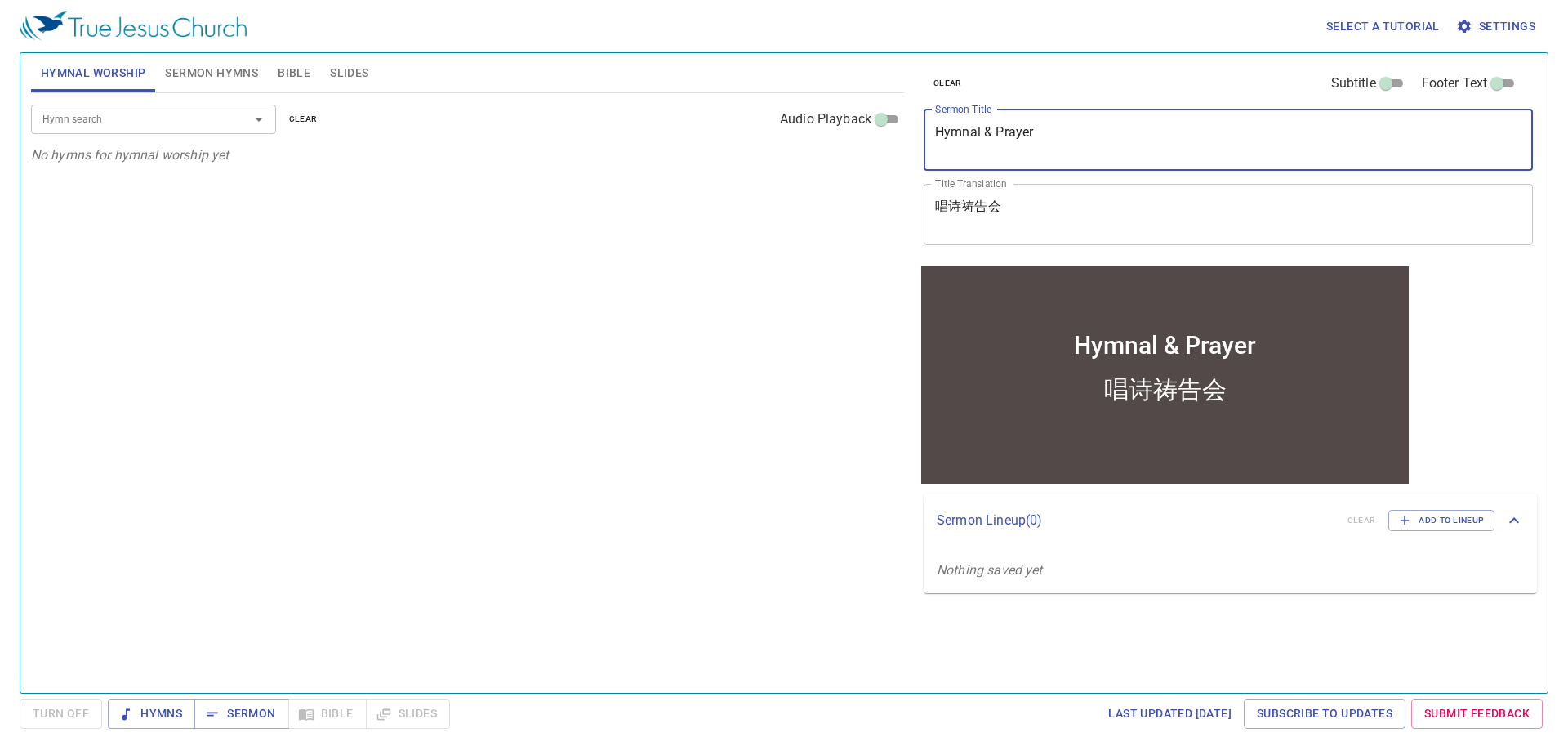 click on "In the beginning God created the heavens and the earth.   ﻿起初，　神創造天地。 The earth was without form, and void; and darkness was on the face of the deep. And the Spirit of God was hovering over the face of the waters.   地是空虛混沌，淵面黑暗；　神的靈運行在水面上。 Then God said, "Let there be light"; and there was light.   神說：要有光，就有了光。 And God saw the light, that it was good; and God divided the light from the darkness.   神看光是好的，就把光暗分開了。   神稱光為晝，稱暗為夜。有晚上，有早晨，這是頭一日。" at bounding box center (784, 366) 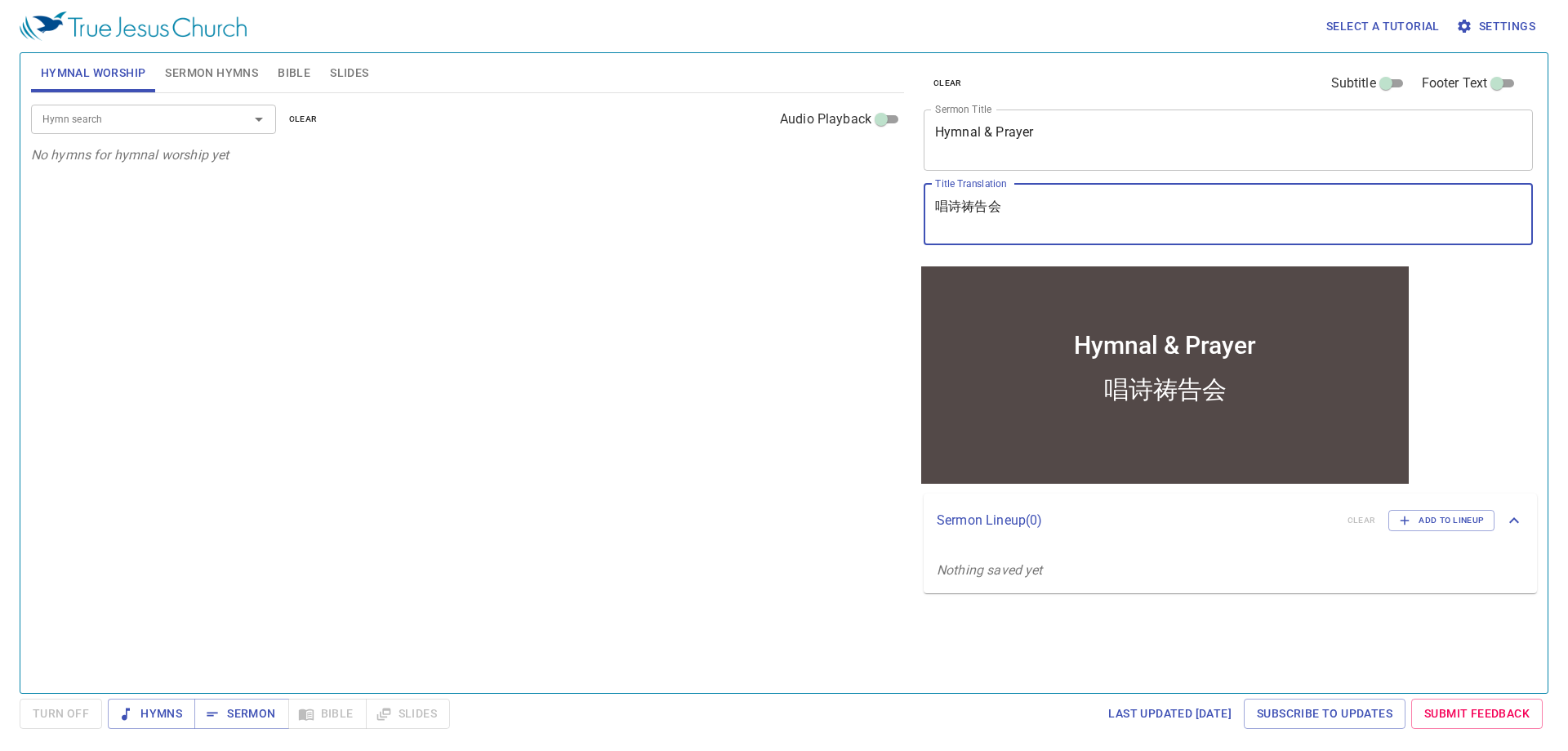 scroll, scrollTop: 0, scrollLeft: 0, axis: both 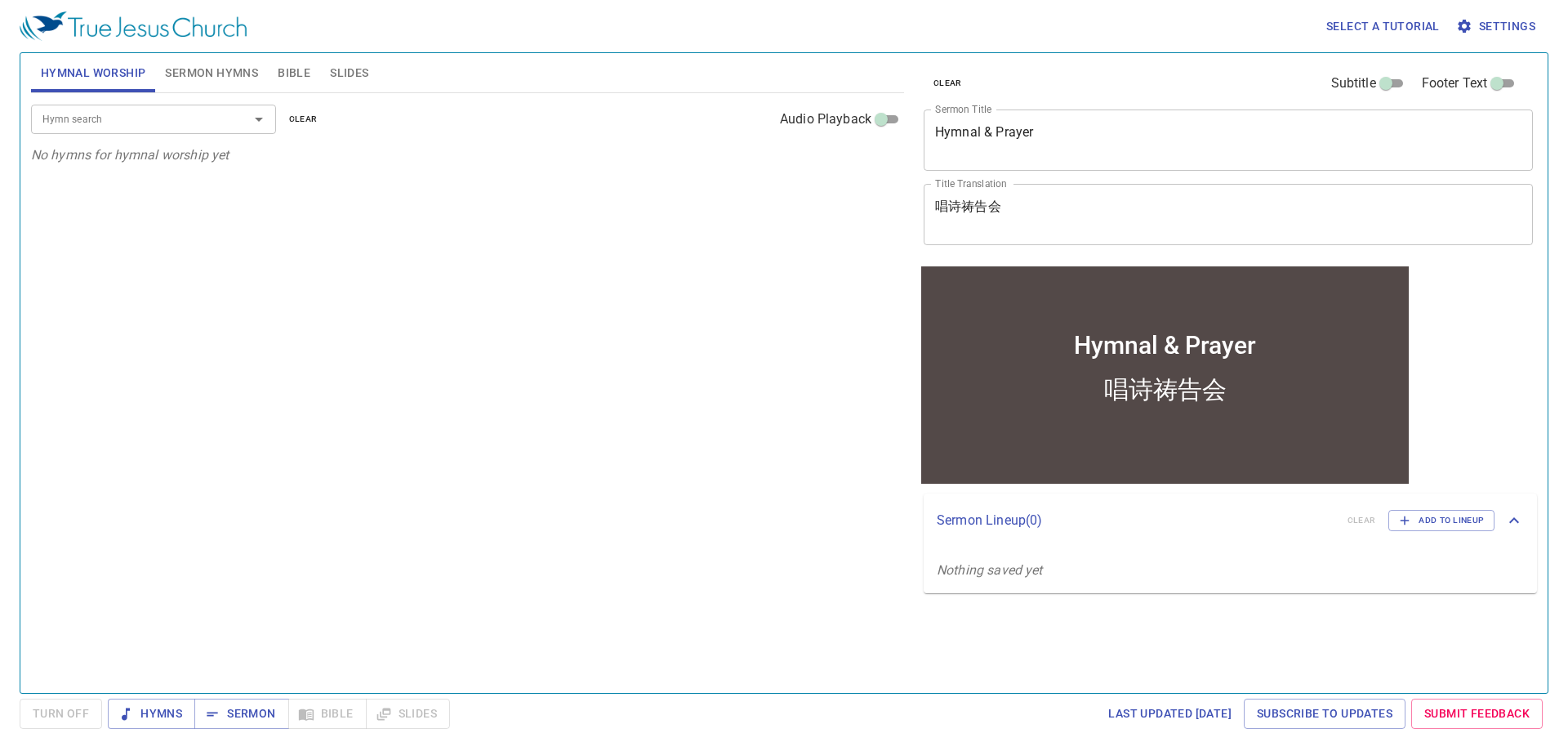 click on "Hymn search" at bounding box center (129, 118) 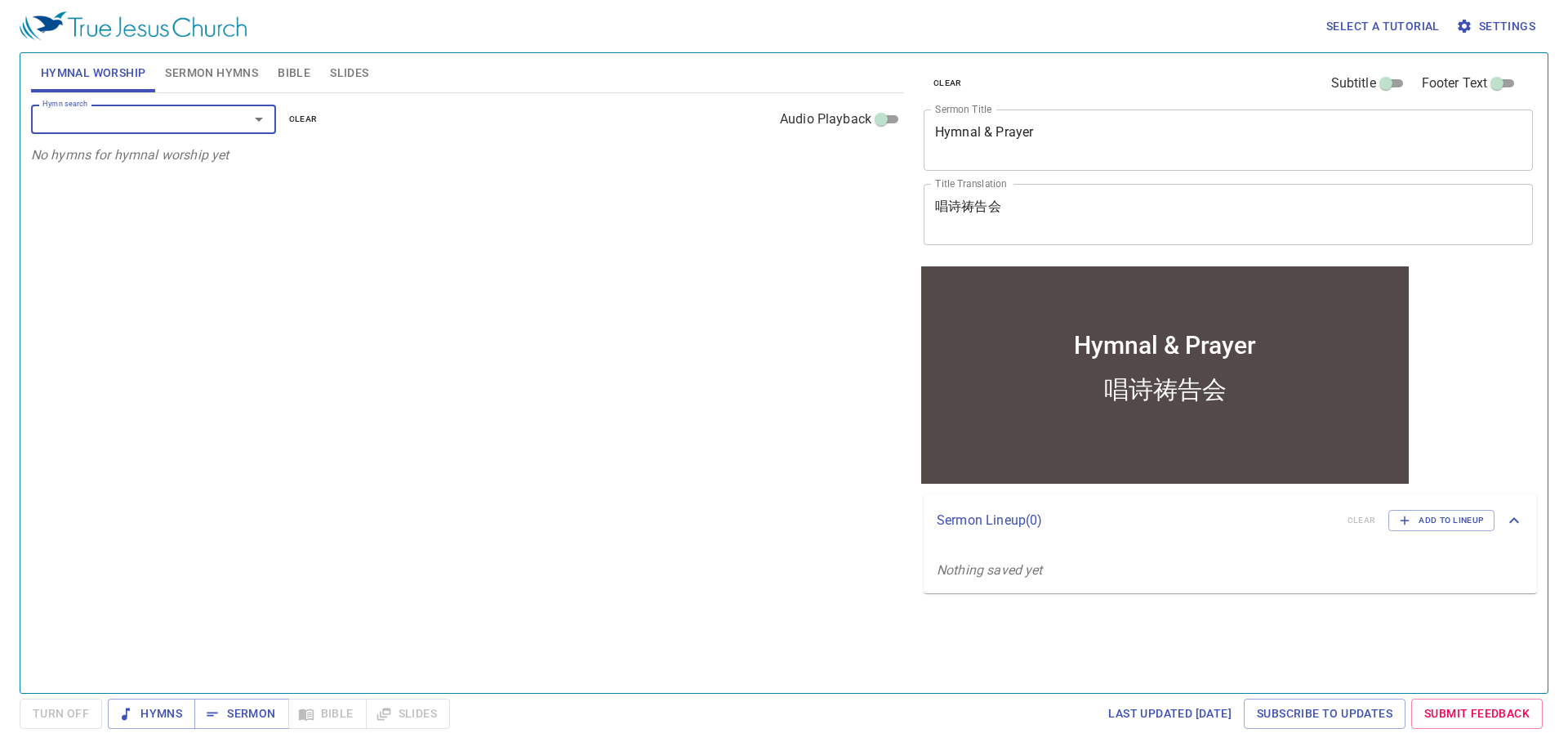 click on "Hymn search" at bounding box center (129, 118) 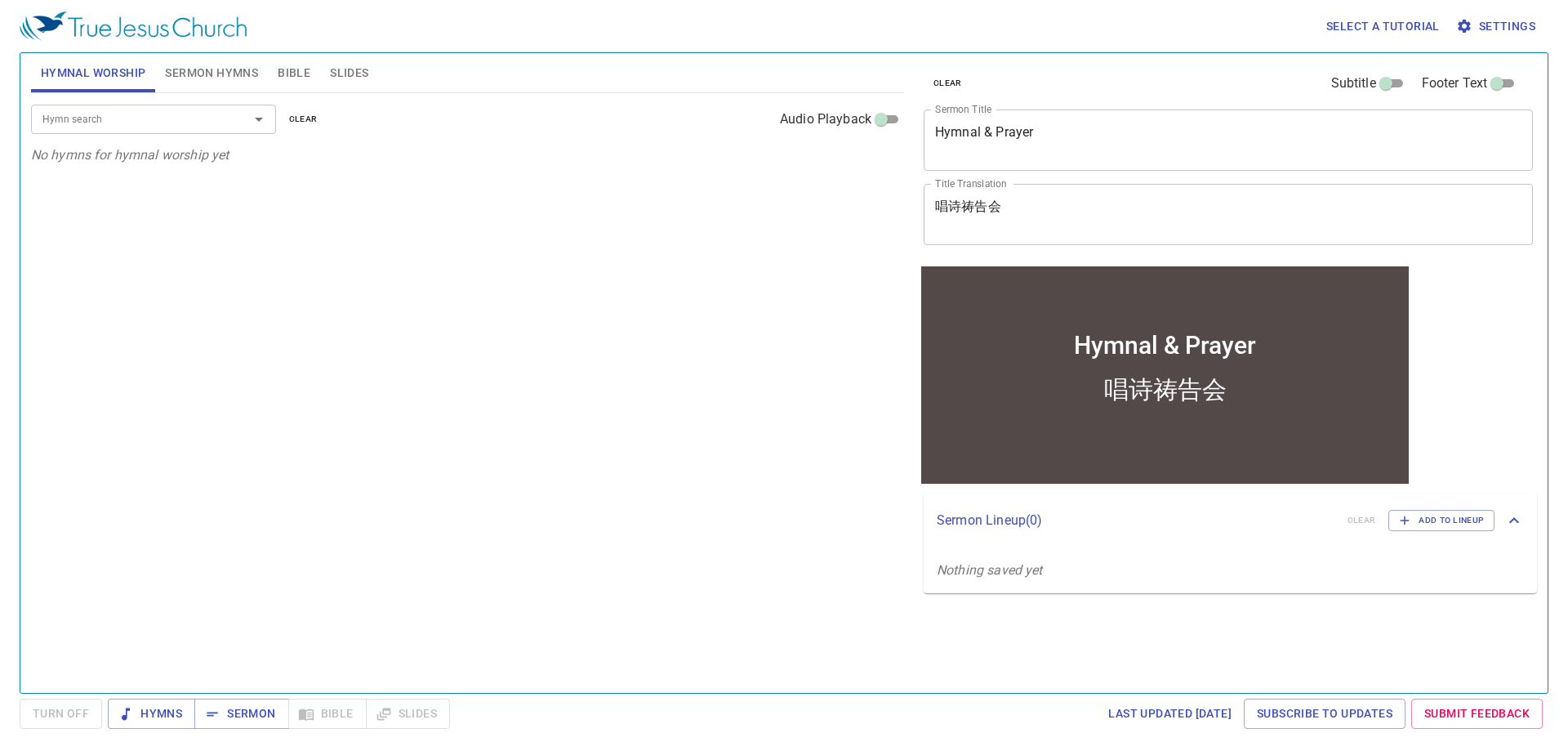 click on "Hymn search" at bounding box center (129, 118) 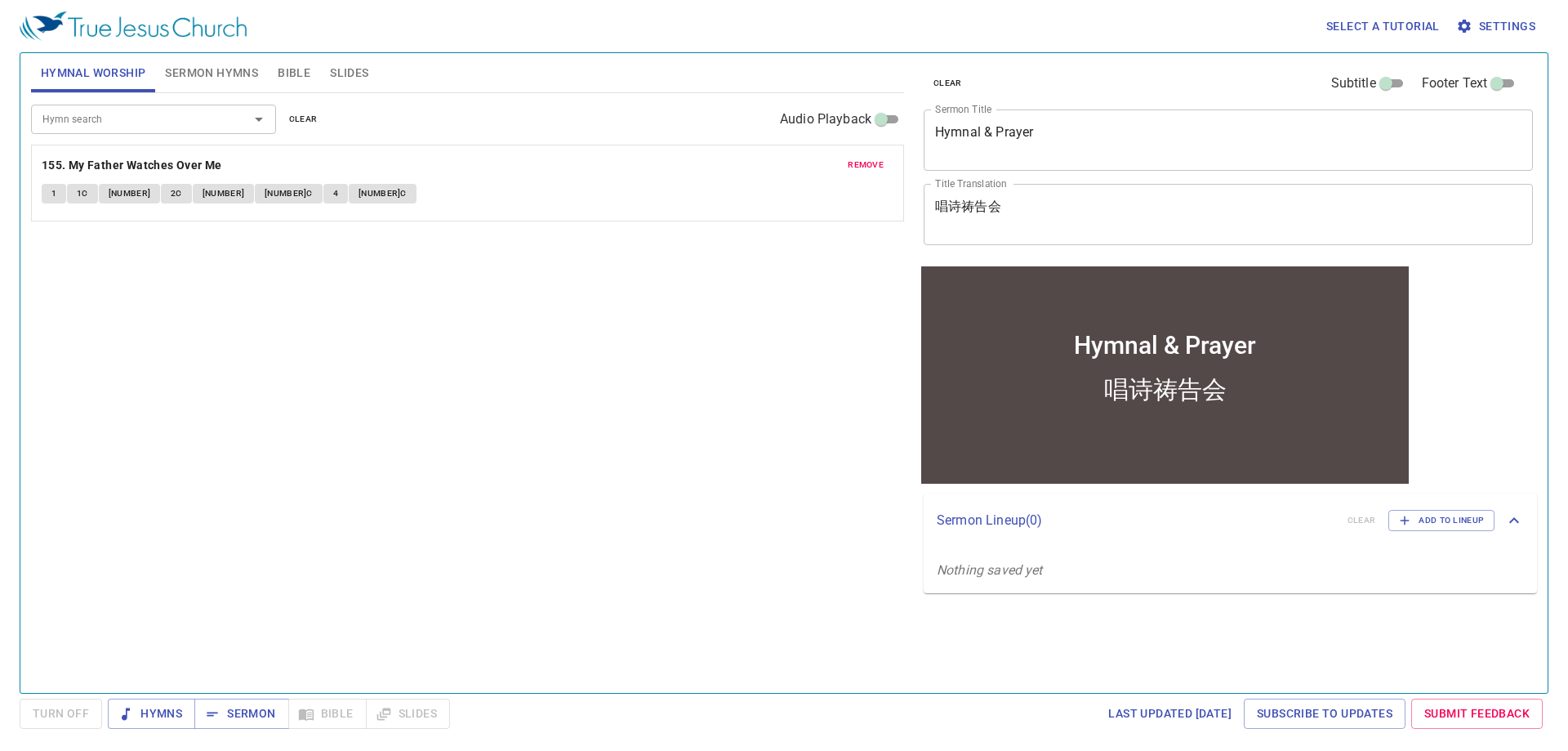 click on "Hymn search" at bounding box center (129, 118) 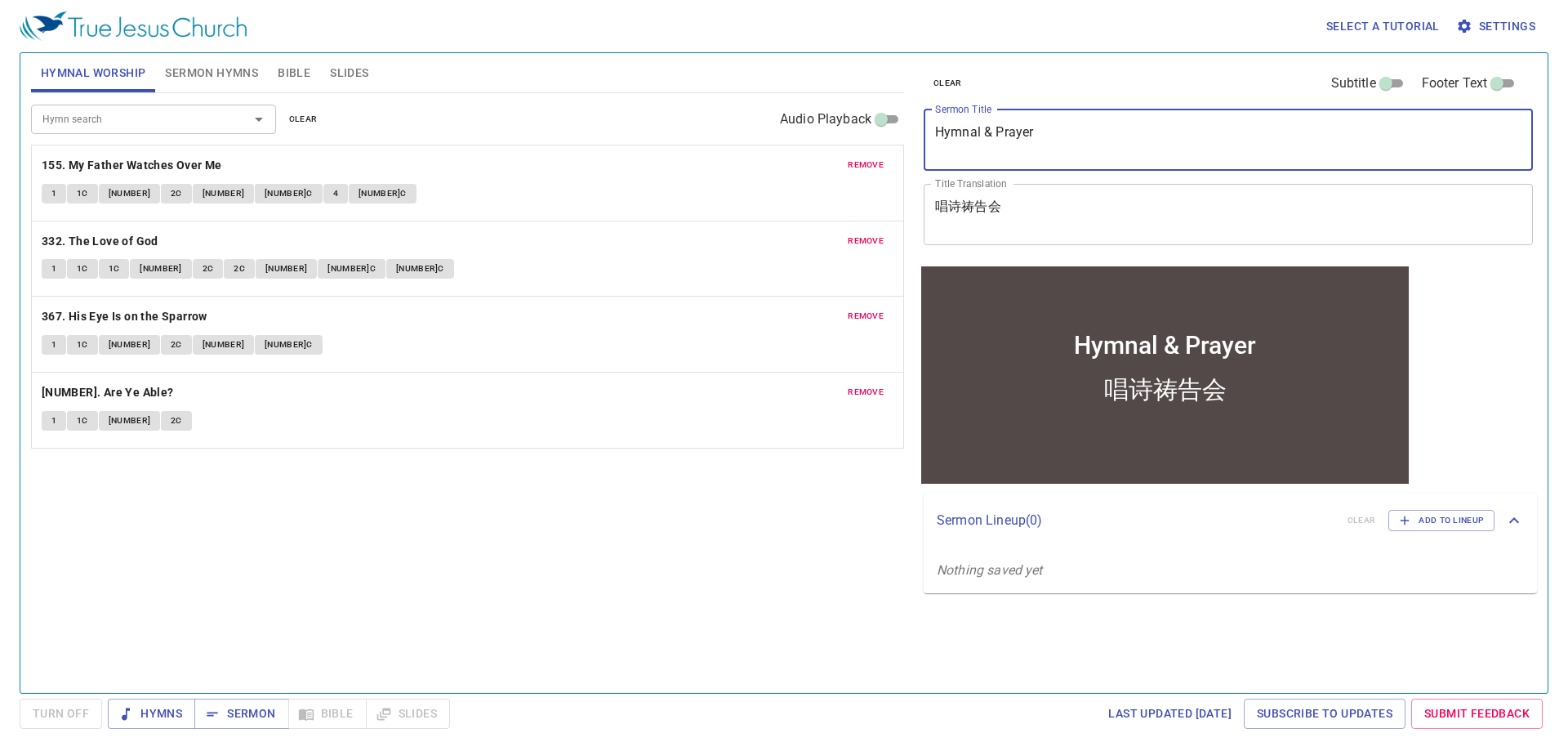 drag, startPoint x: 1059, startPoint y: 131, endPoint x: 559, endPoint y: 31, distance: 509.902 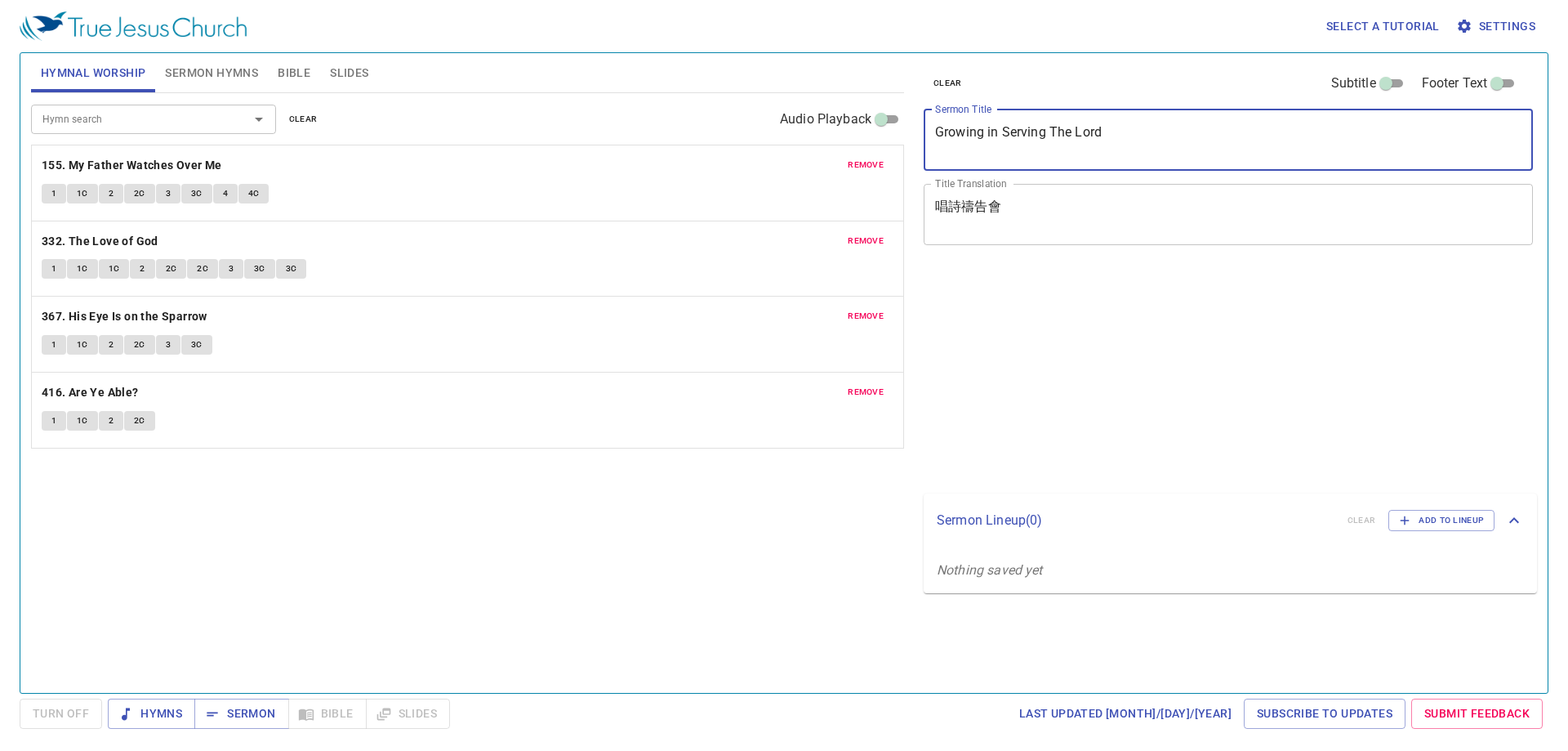 scroll, scrollTop: 0, scrollLeft: 0, axis: both 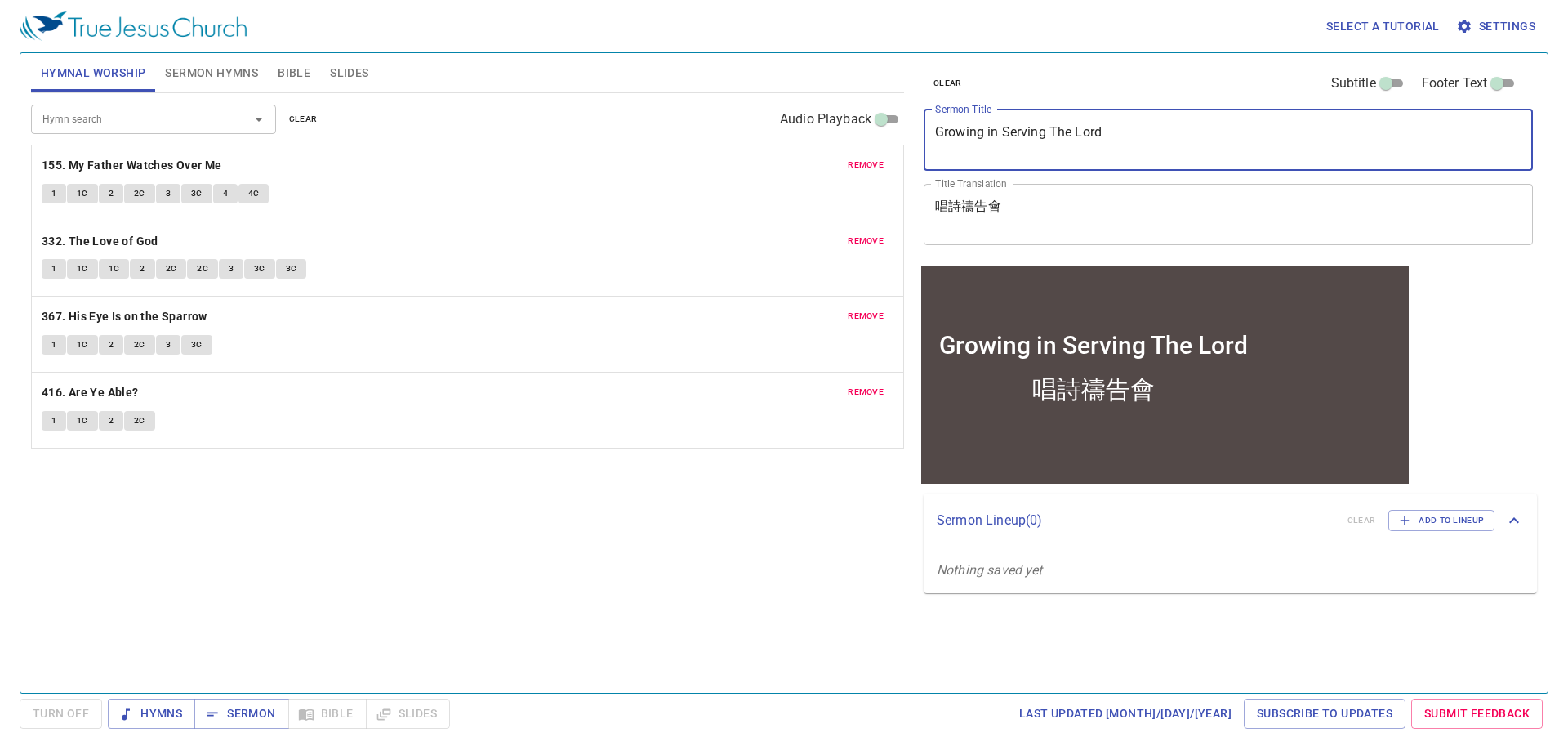 type on "Growing in Serving The Lord" 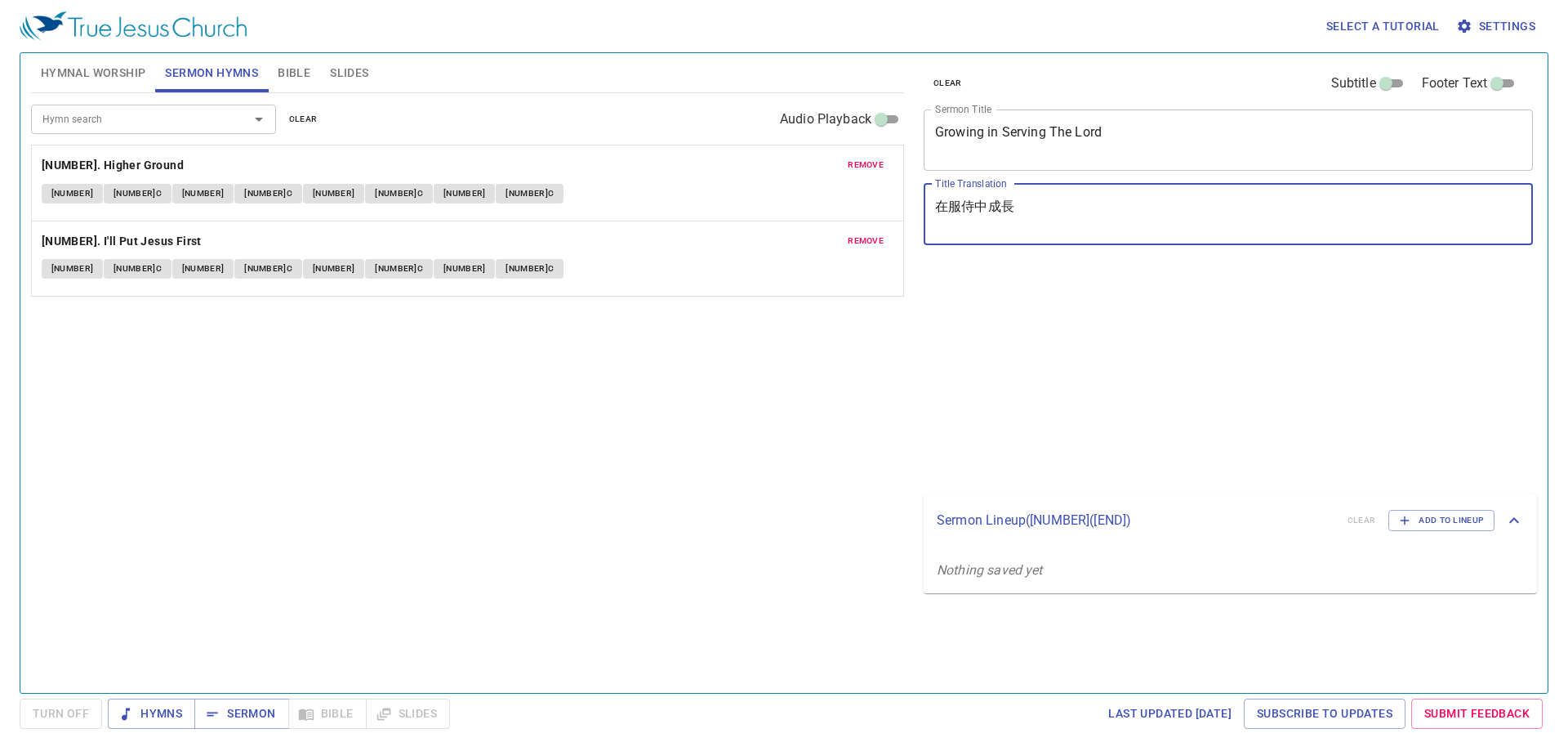 scroll, scrollTop: 0, scrollLeft: 0, axis: both 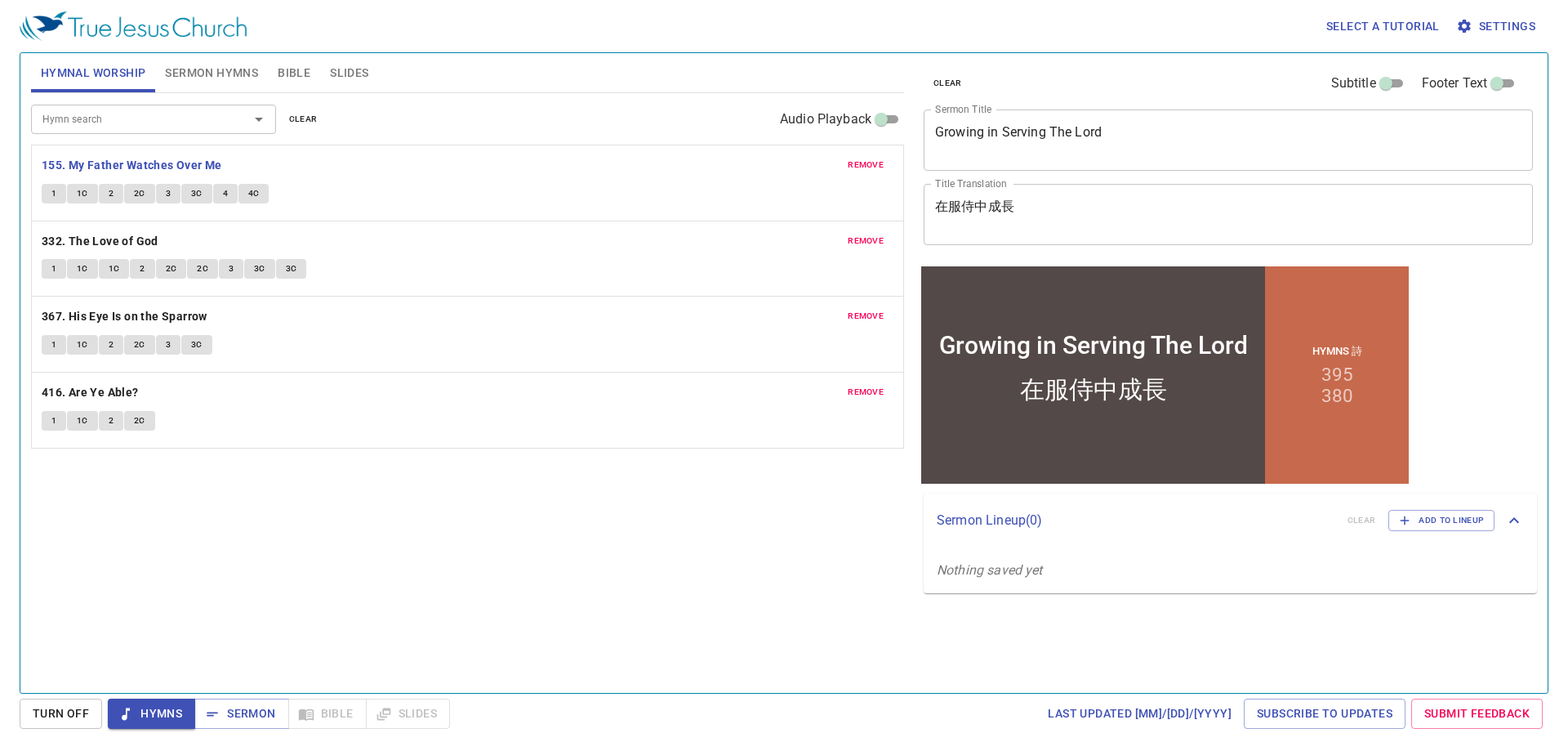 click on "1" at bounding box center (54, 194) 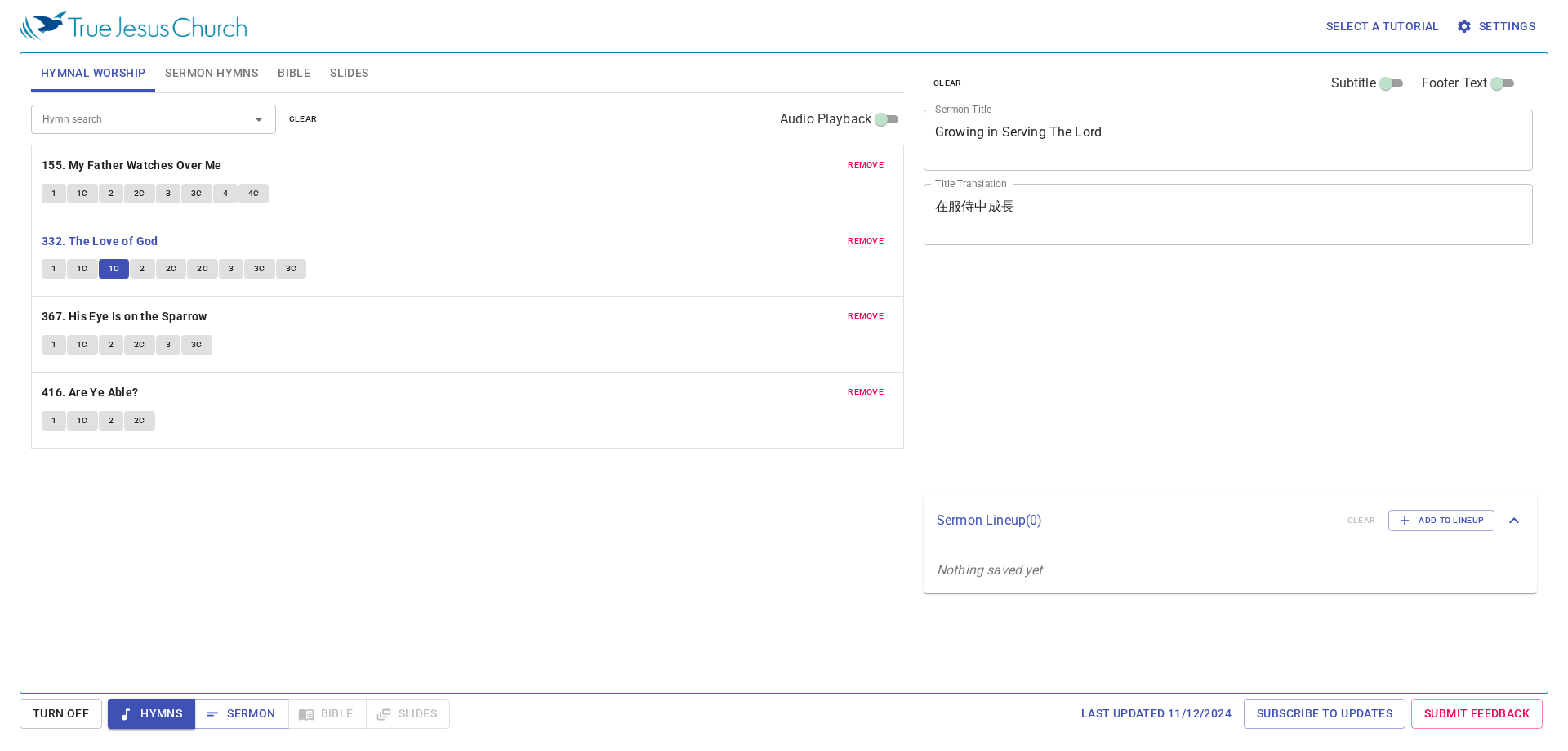 scroll, scrollTop: 0, scrollLeft: 0, axis: both 